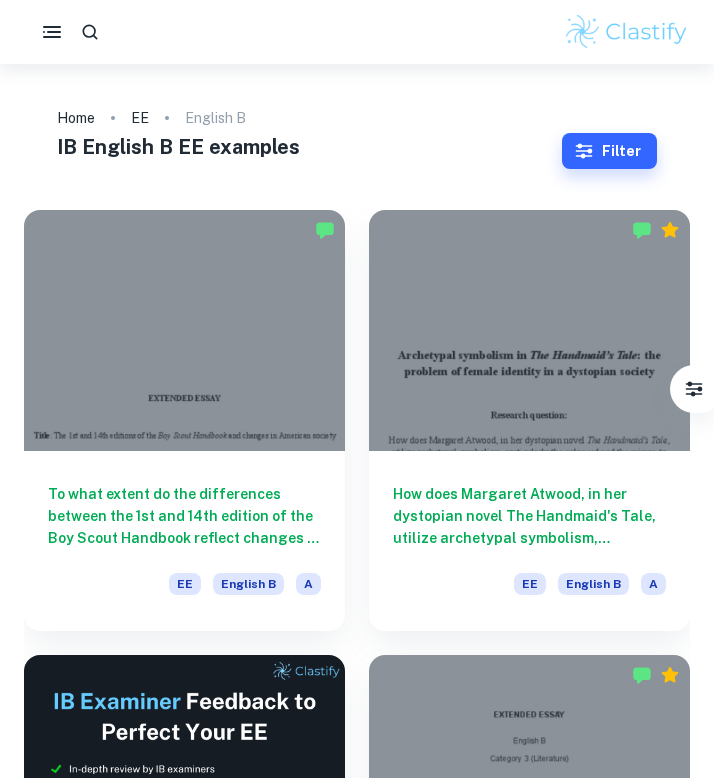 scroll, scrollTop: 0, scrollLeft: 0, axis: both 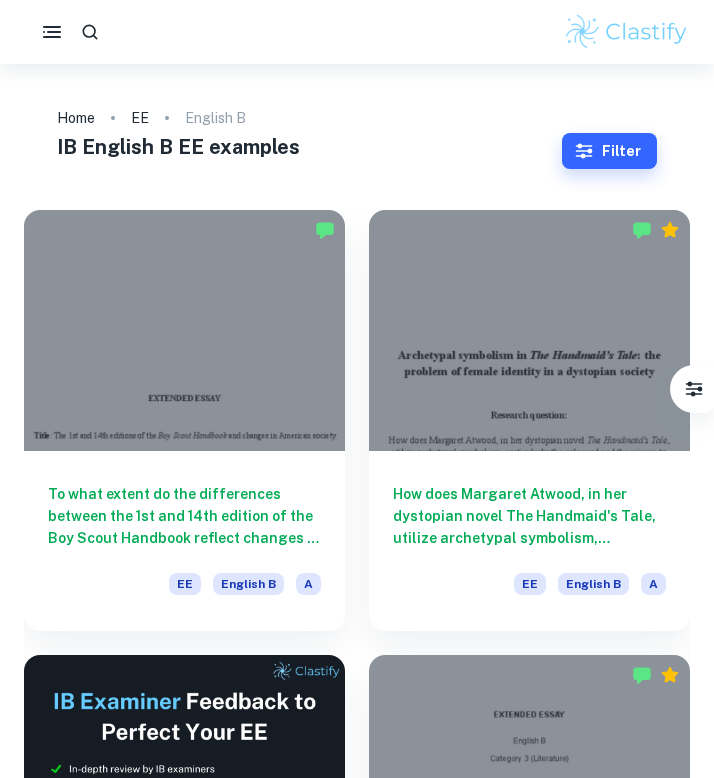 click at bounding box center (184, 330) 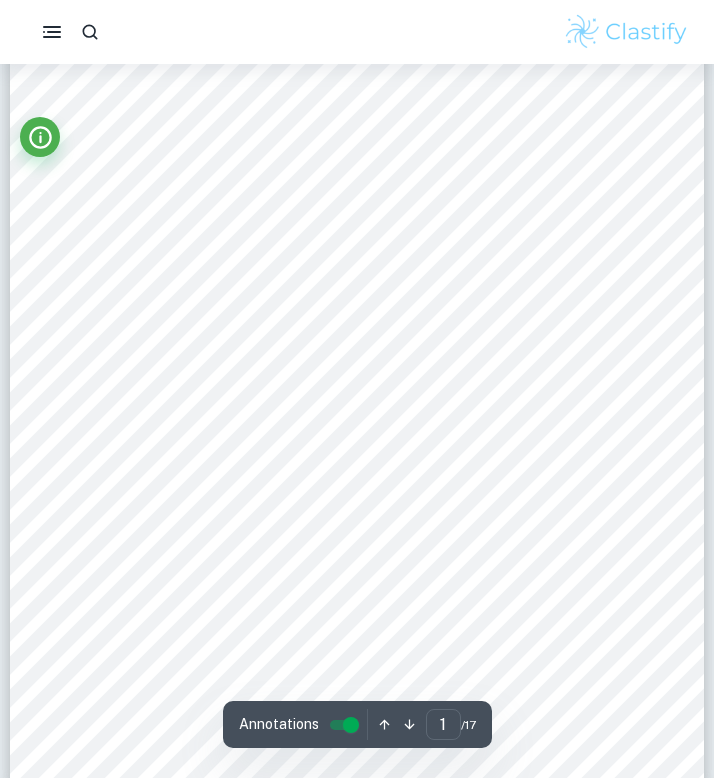 scroll, scrollTop: 285, scrollLeft: 0, axis: vertical 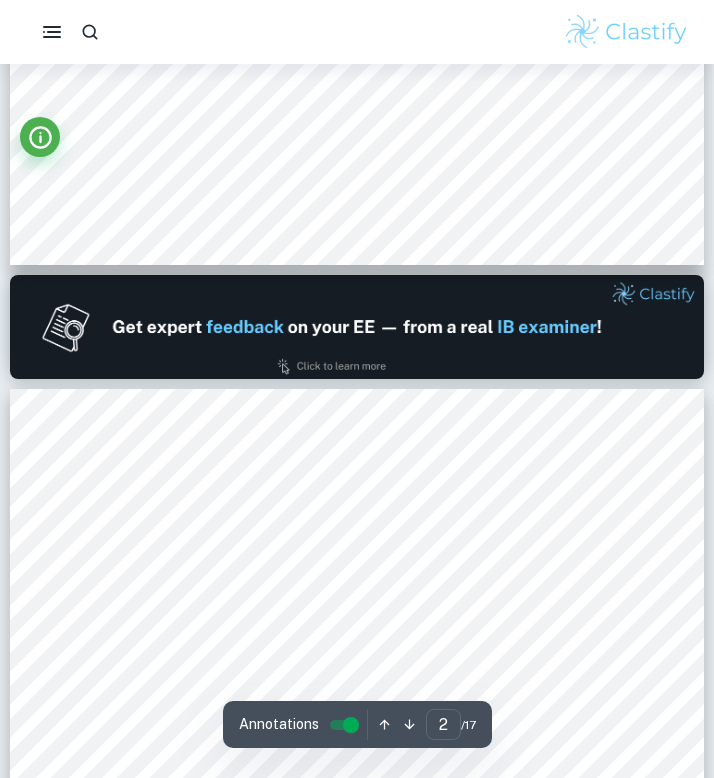 type on "1" 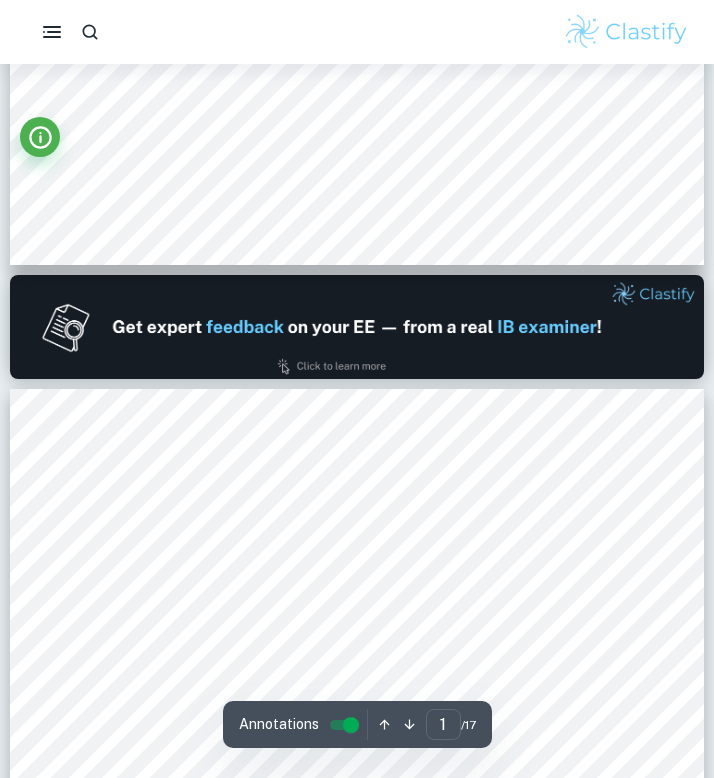 scroll, scrollTop: 335, scrollLeft: 0, axis: vertical 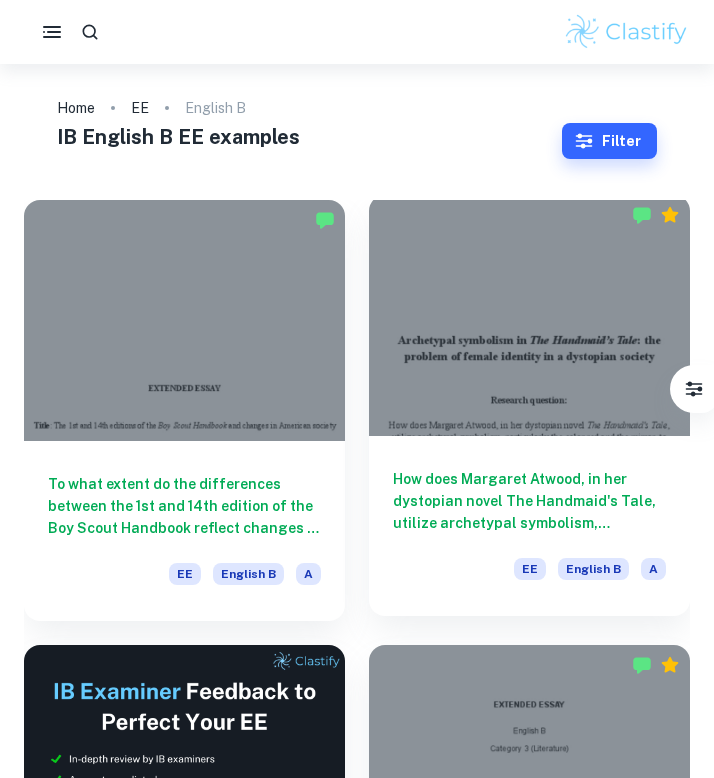 click at bounding box center (529, 315) 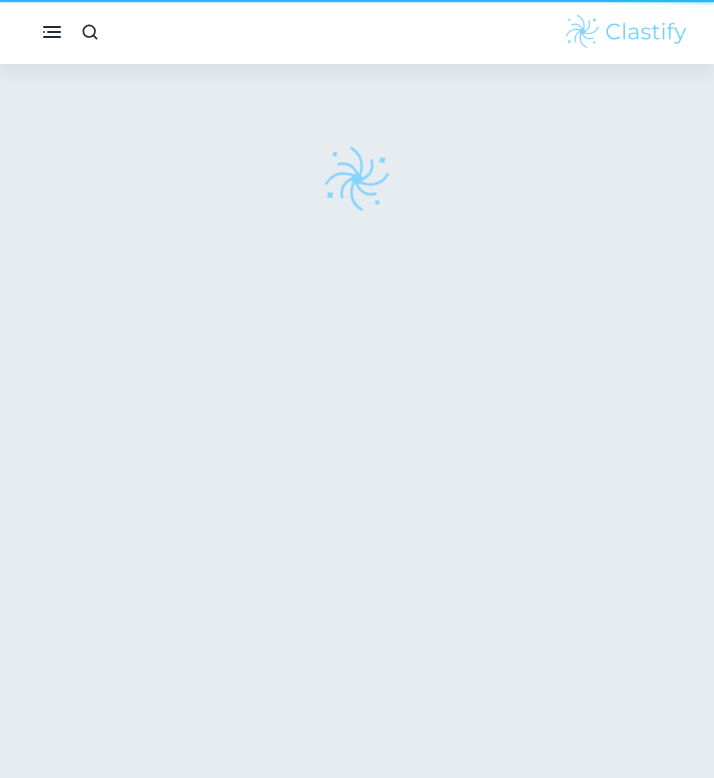 scroll, scrollTop: 0, scrollLeft: 0, axis: both 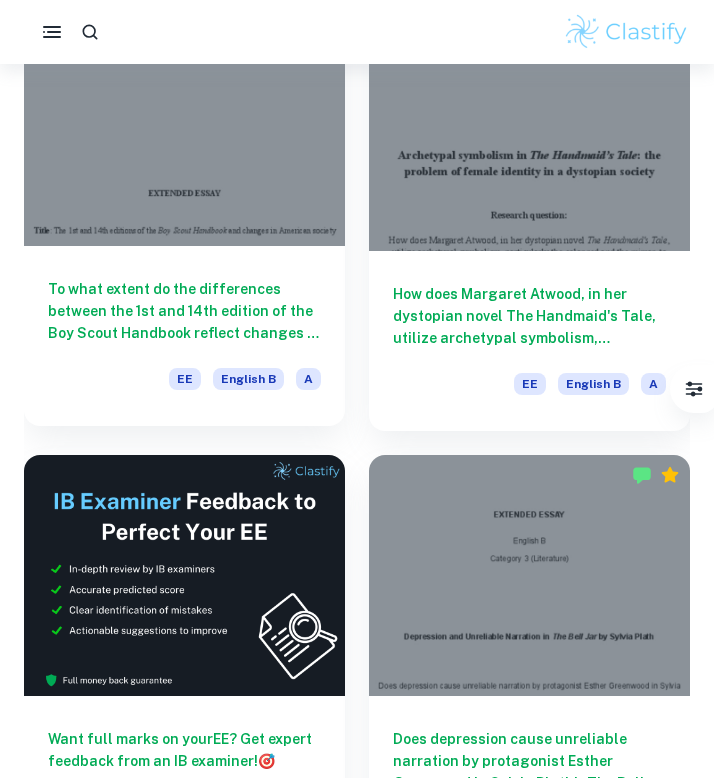 click at bounding box center [184, 125] 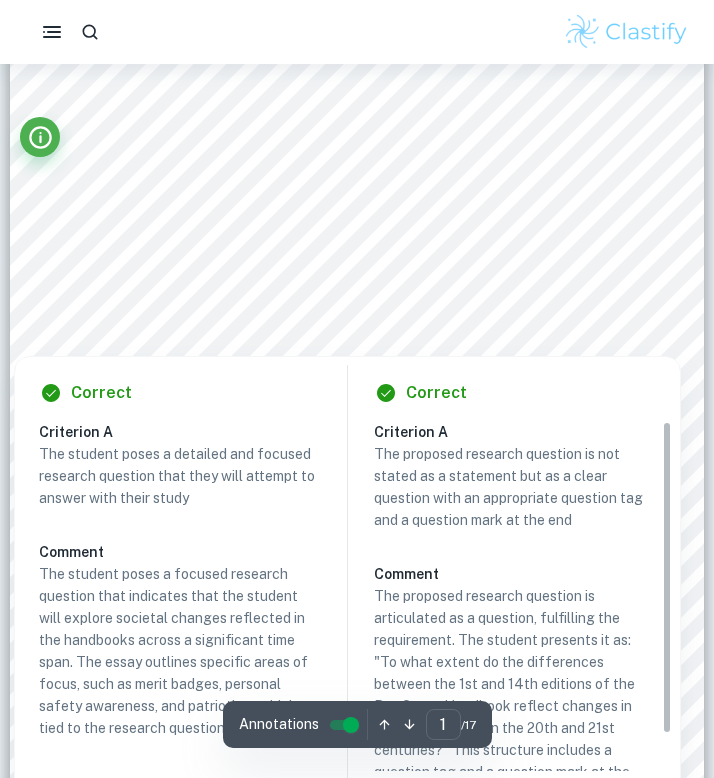 scroll, scrollTop: 0, scrollLeft: 0, axis: both 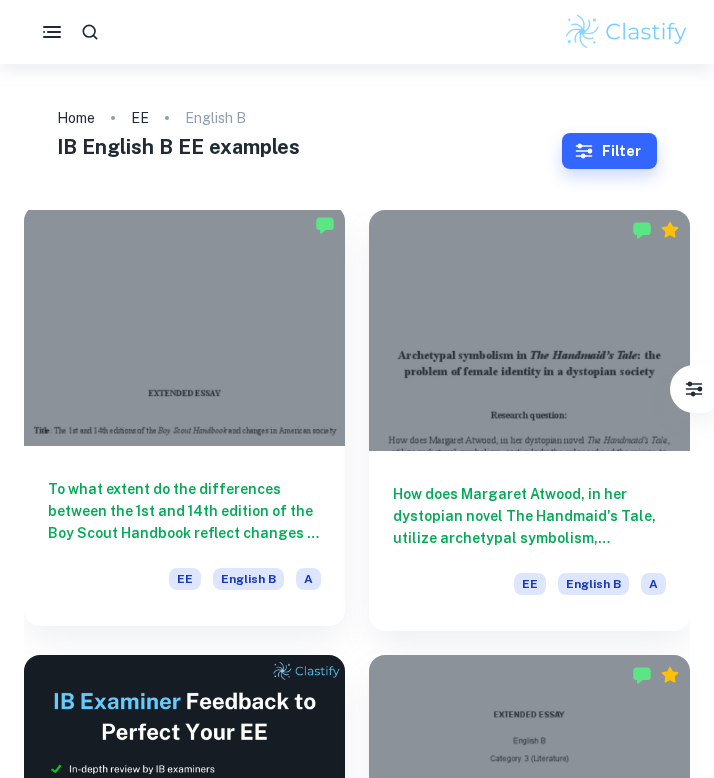 click at bounding box center (184, 325) 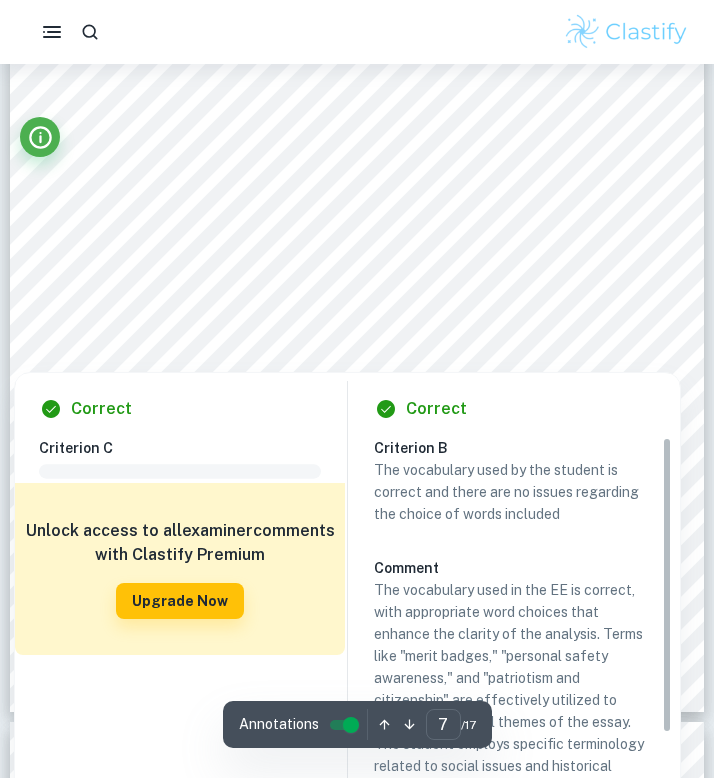 scroll, scrollTop: 6530, scrollLeft: 0, axis: vertical 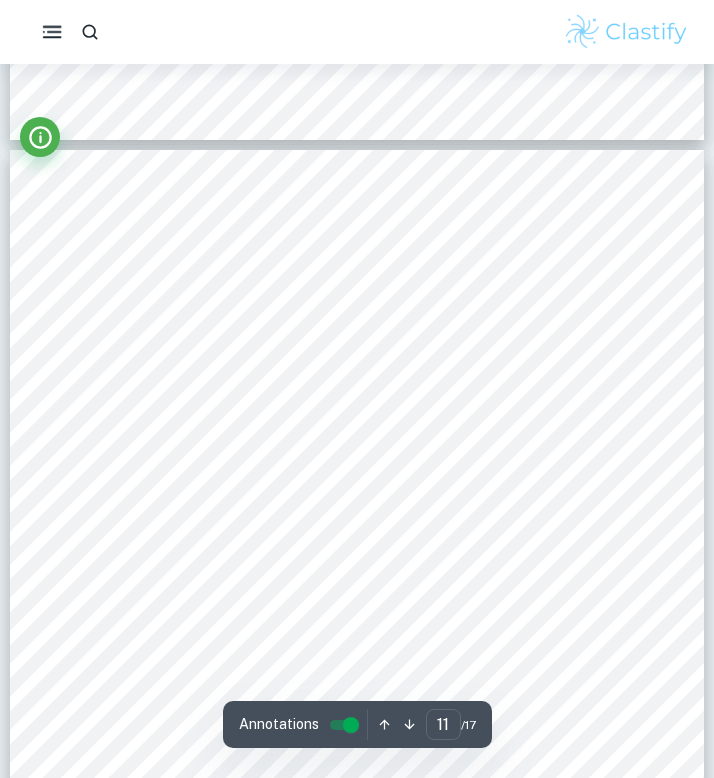 click 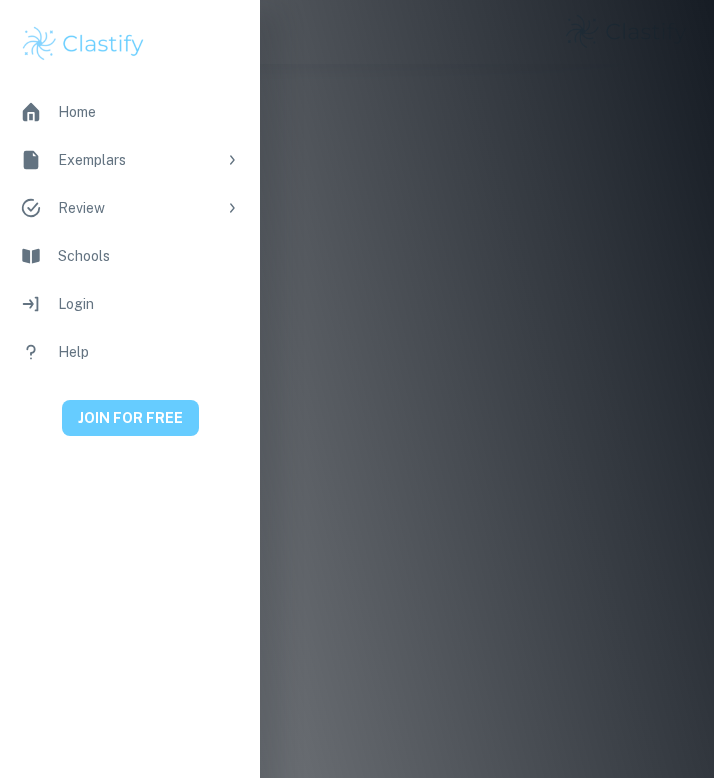 click on "JOIN FOR FREE" at bounding box center (130, 418) 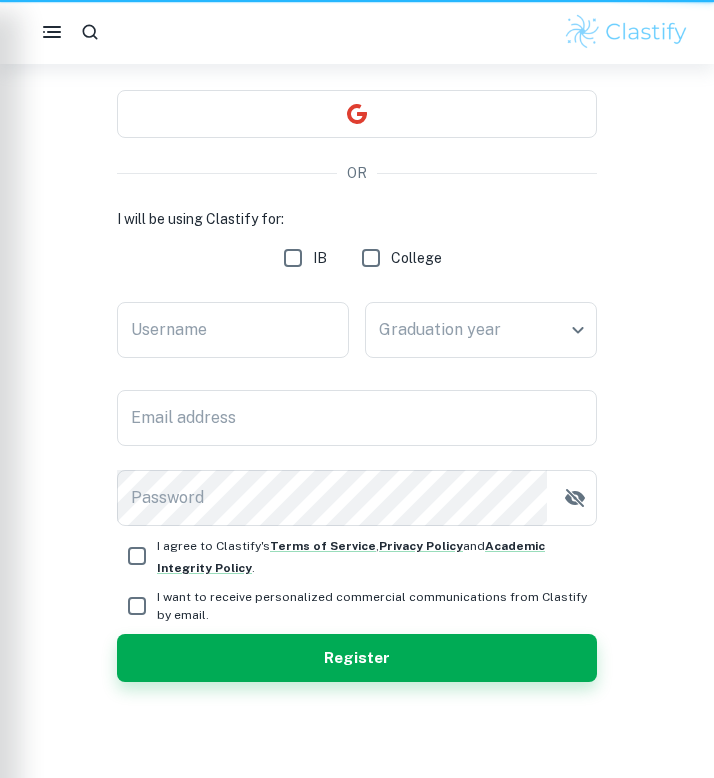 scroll, scrollTop: 0, scrollLeft: 0, axis: both 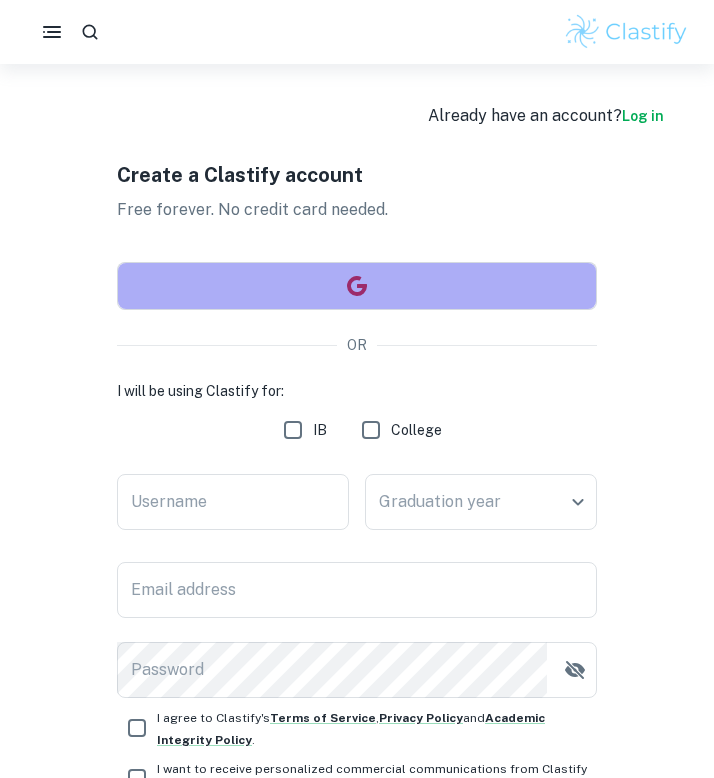 click at bounding box center (357, 286) 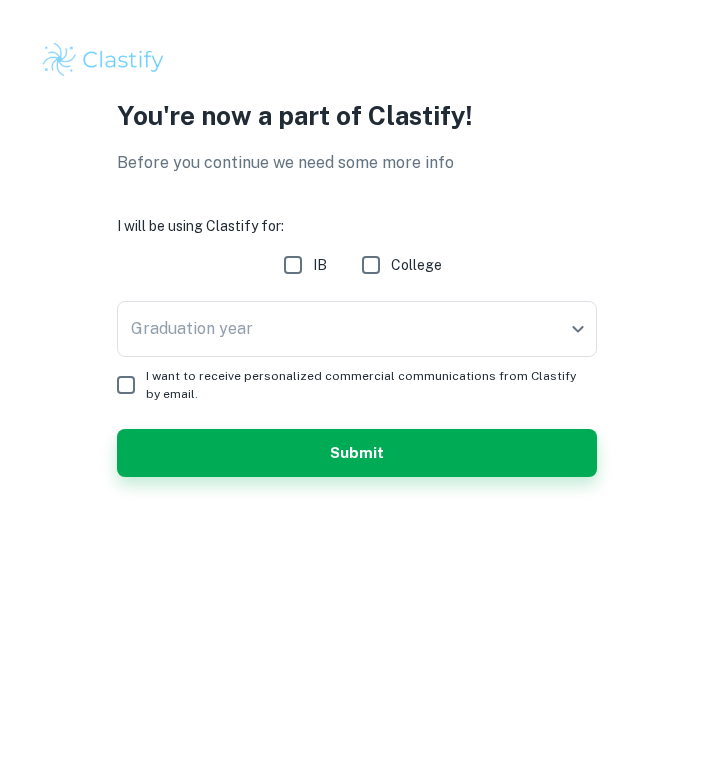 scroll, scrollTop: 0, scrollLeft: 0, axis: both 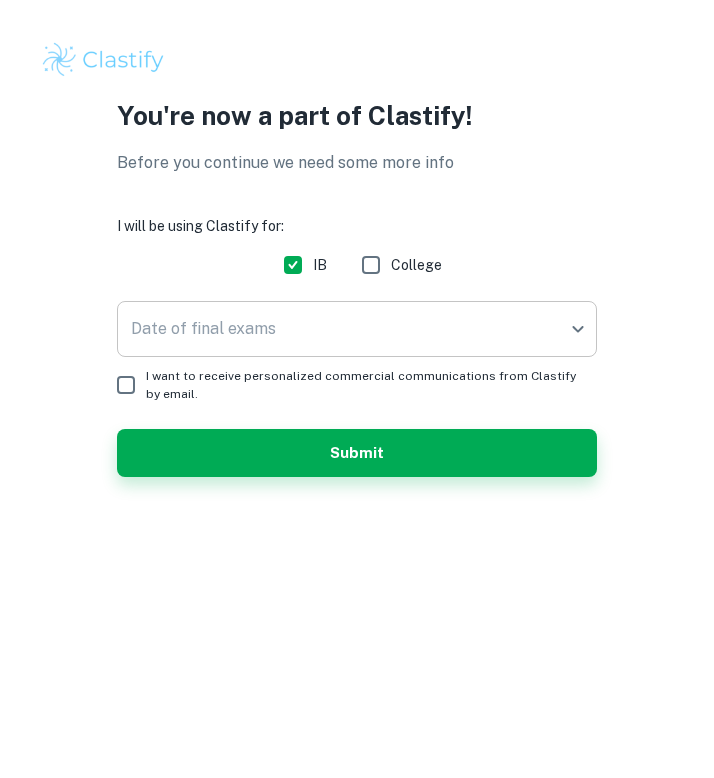 click on "We value your privacy We use cookies to enhance your browsing experience, serve personalised ads or content, and analyse our traffic. By clicking "Accept All", you consent to our use of cookies.   Cookie Policy Customise   Reject All   Accept All   Customise Consent Preferences   We use cookies to help you navigate efficiently and perform certain functions. You will find detailed information about all cookies under each consent category below. The cookies that are categorised as "Necessary" are stored on your browser as they are essential for enabling the basic functionalities of the site. ...  Show more For more information on how Google's third-party cookies operate and handle your data, see:   Google Privacy Policy Necessary Always Active Necessary cookies are required to enable the basic features of this site, such as providing secure log-in or adjusting your consent preferences. These cookies do not store any personally identifiable data. Functional Analytics Performance Advertisement Uncategorised" at bounding box center (357, 389) 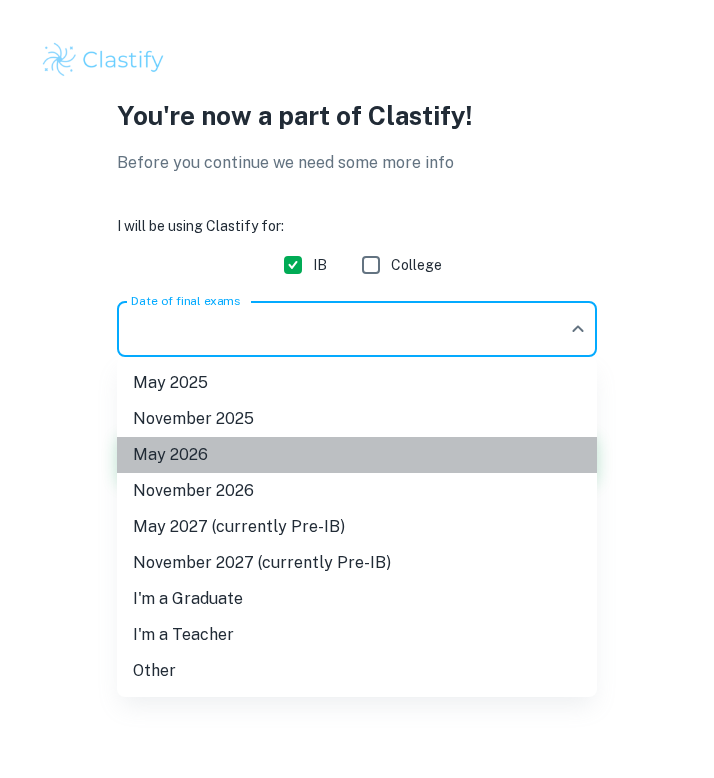 click on "May 2026" at bounding box center (357, 455) 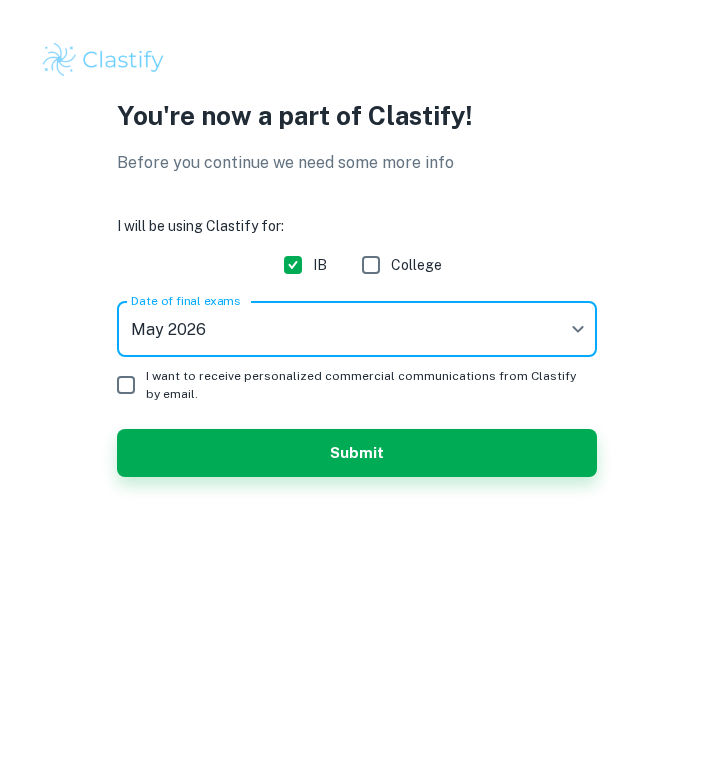 click on "I want to receive personalized commercial communications from Clastify by email." at bounding box center (126, 385) 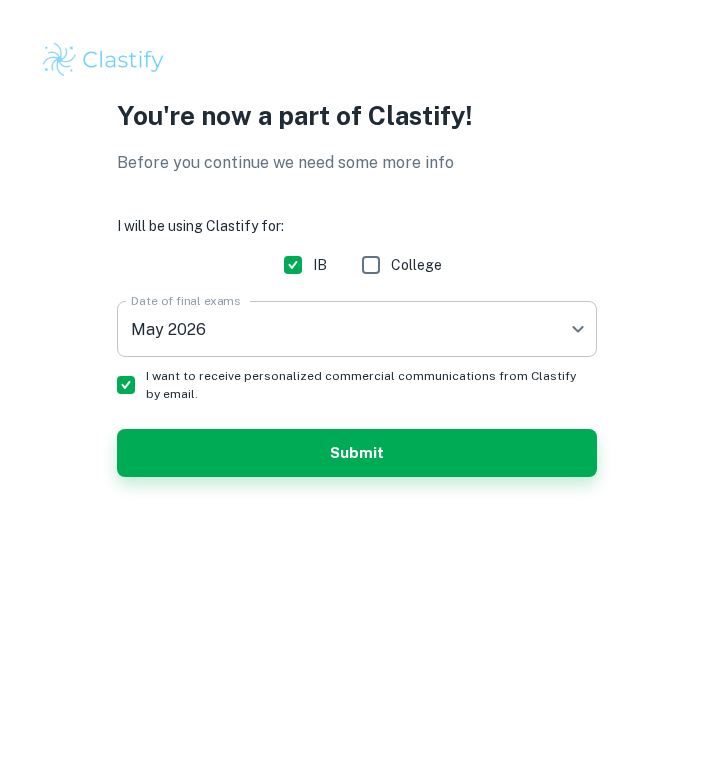click on "We value your privacy We use cookies to enhance your browsing experience, serve personalised ads or content, and analyse our traffic. By clicking "Accept All", you consent to our use of cookies.   Cookie Policy Customise   Reject All   Accept All   Customise Consent Preferences   We use cookies to help you navigate efficiently and perform certain functions. You will find detailed information about all cookies under each consent category below. The cookies that are categorised as "Necessary" are stored on your browser as they are essential for enabling the basic functionalities of the site. ...  Show more For more information on how Google's third-party cookies operate and handle your data, see:   Google Privacy Policy Necessary Always Active Necessary cookies are required to enable the basic features of this site, such as providing secure log-in or adjusting your consent preferences. These cookies do not store any personally identifiable data. Functional Analytics Performance Advertisement Uncategorised" at bounding box center [357, 389] 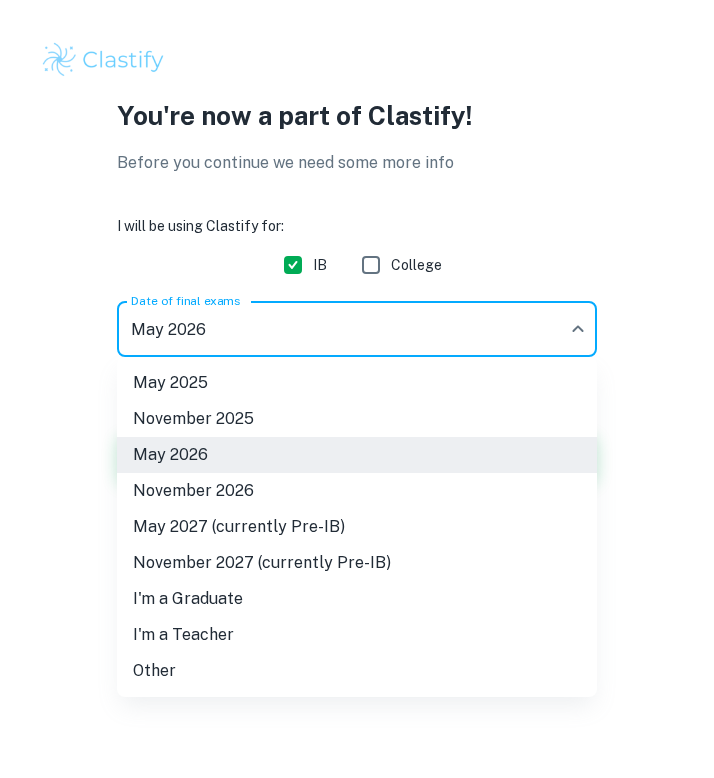 click at bounding box center [357, 389] 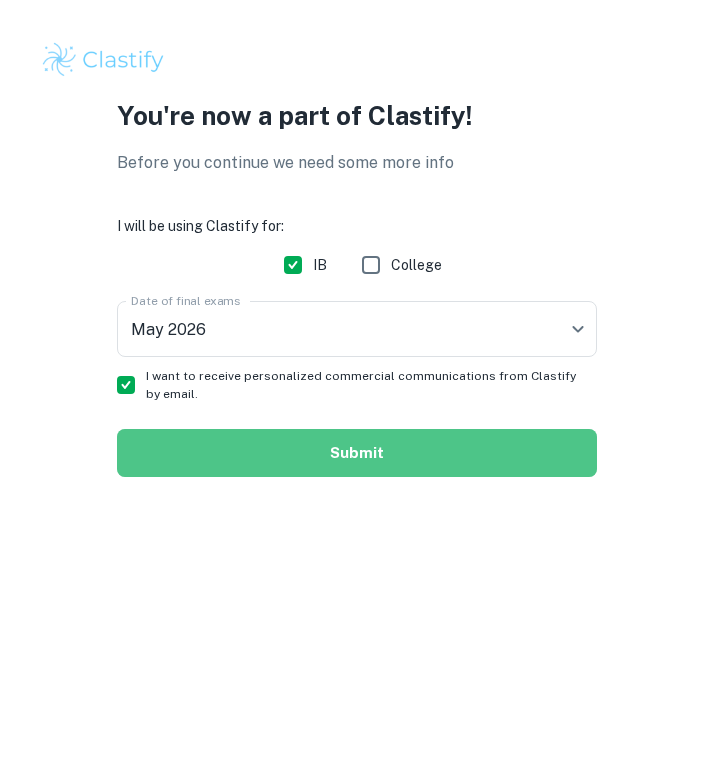 click on "Submit" at bounding box center [357, 453] 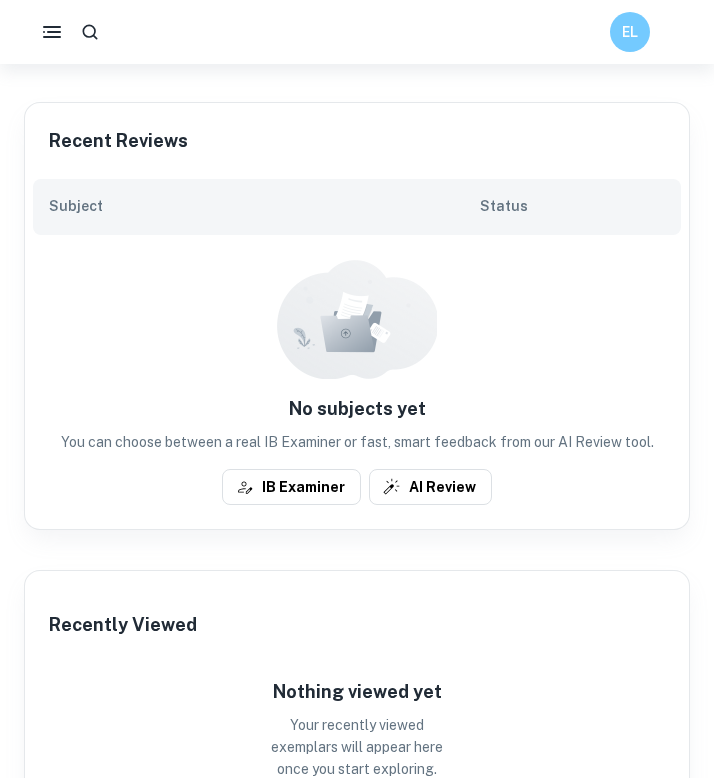 scroll, scrollTop: 187, scrollLeft: 0, axis: vertical 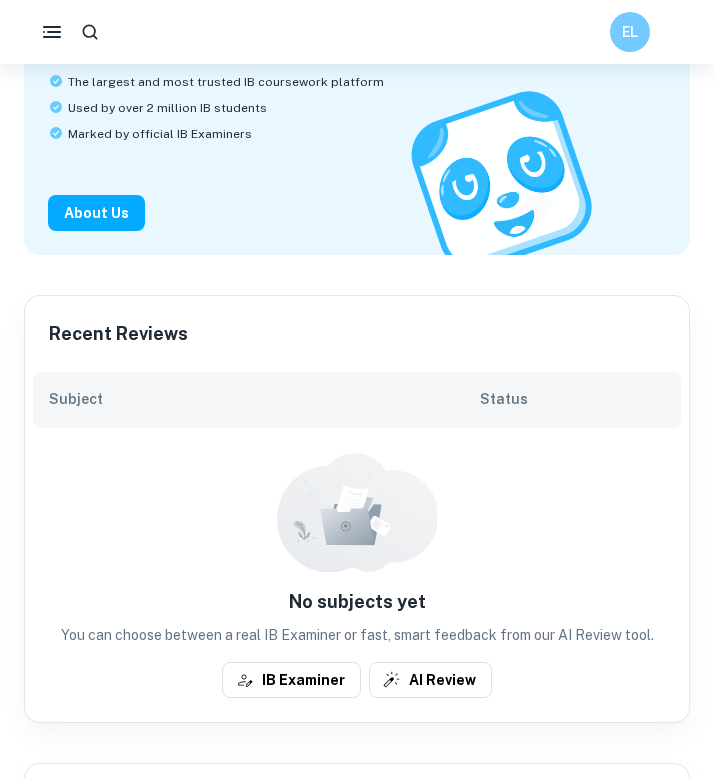 click on "Subject Status" at bounding box center (357, 400) 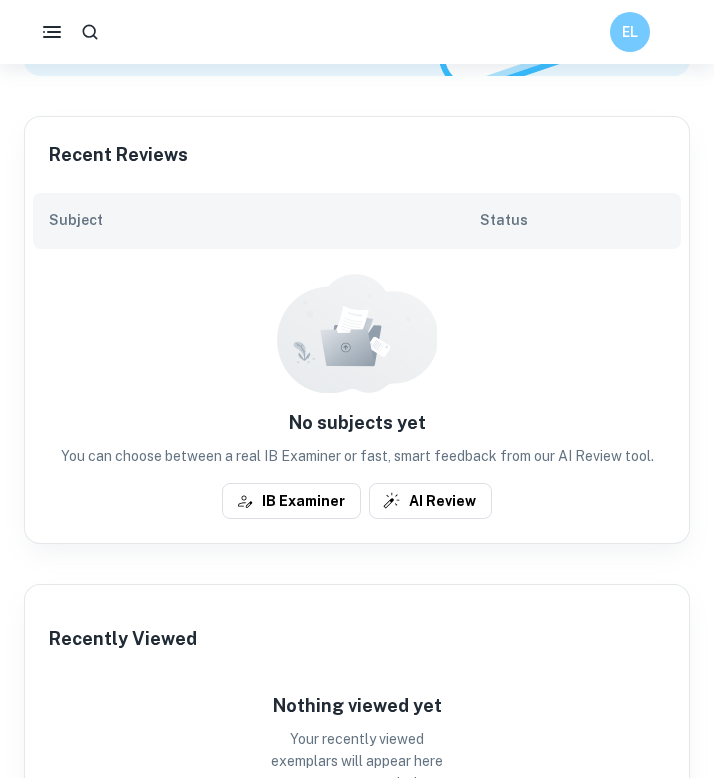 scroll, scrollTop: 367, scrollLeft: 0, axis: vertical 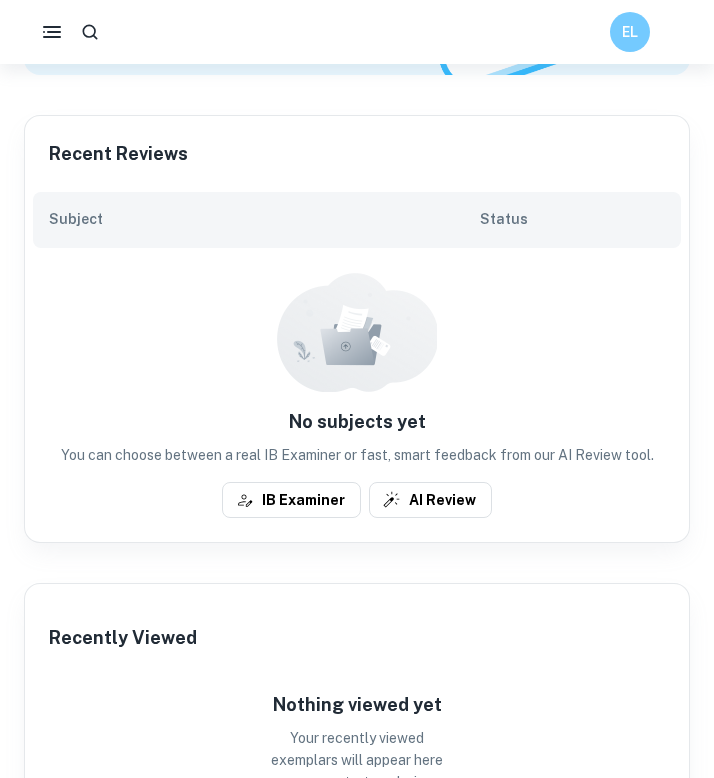 click on "Subject Status" at bounding box center (357, 220) 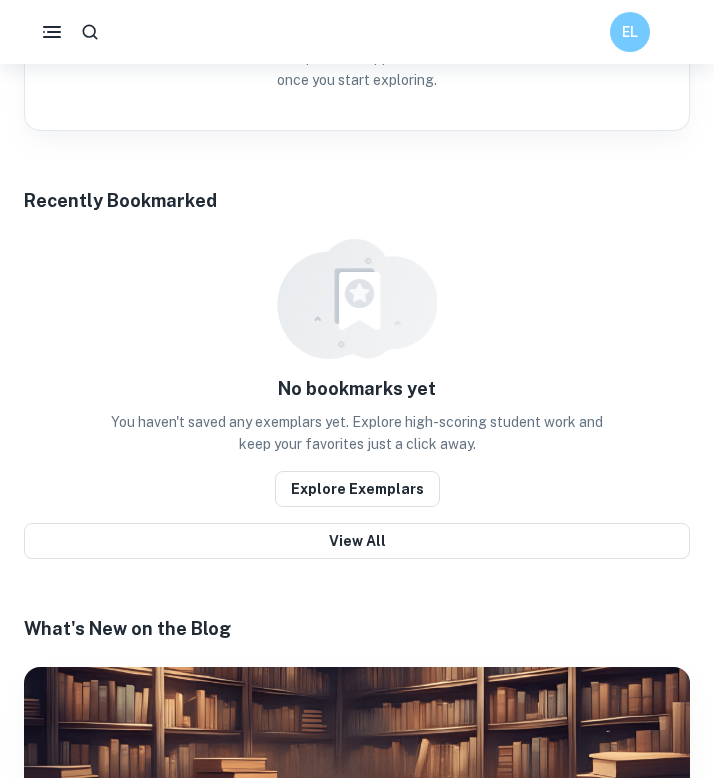 scroll, scrollTop: 1702, scrollLeft: 0, axis: vertical 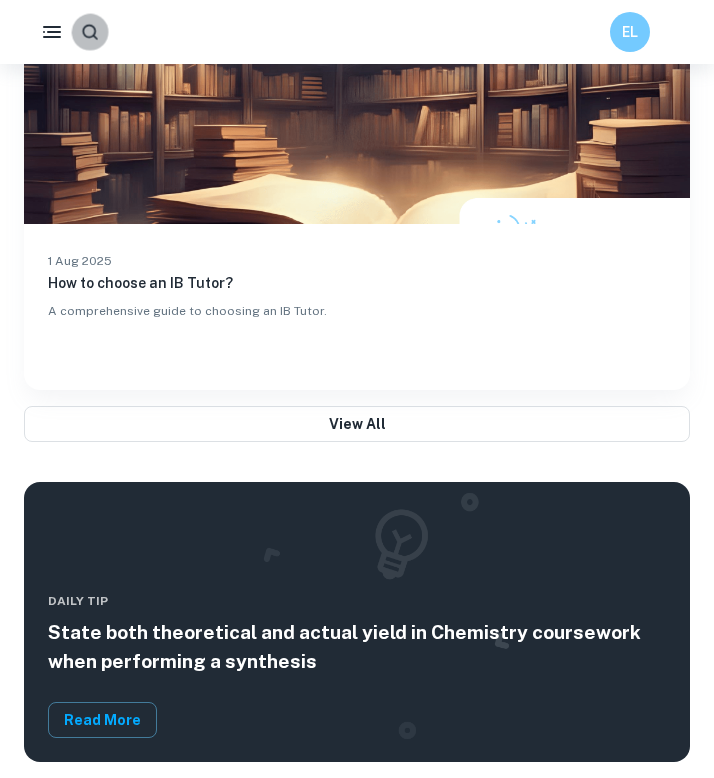 click 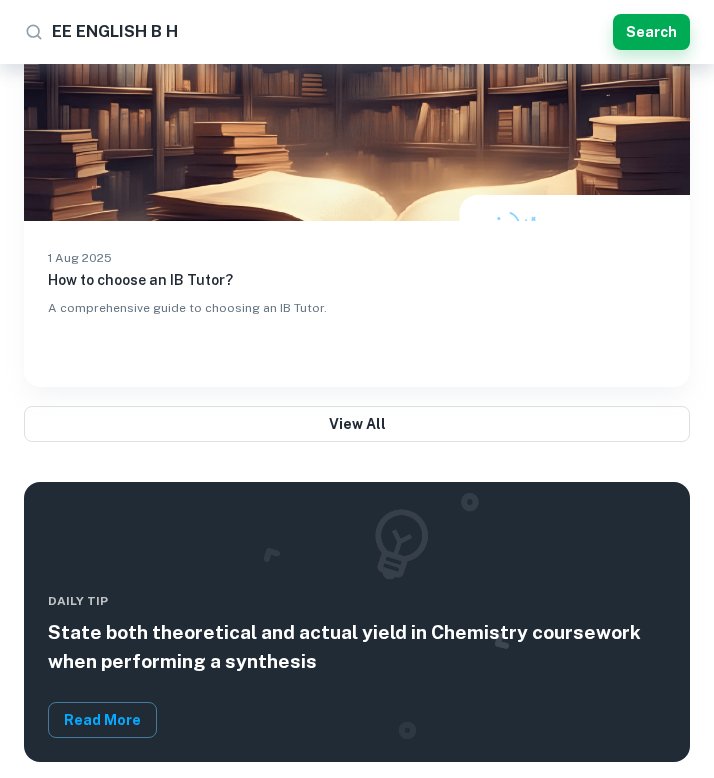 type on "EE ENGLISH B HL" 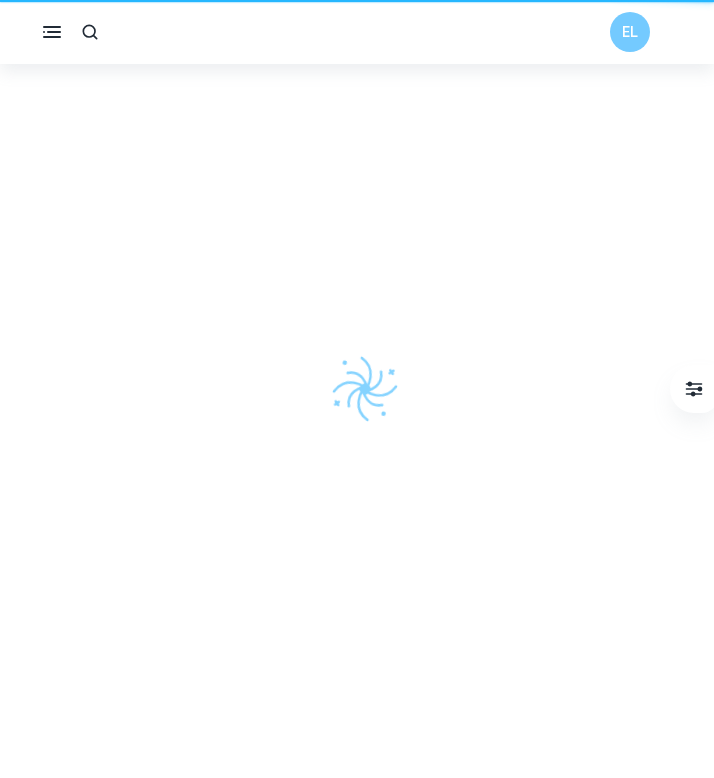 scroll, scrollTop: 0, scrollLeft: 0, axis: both 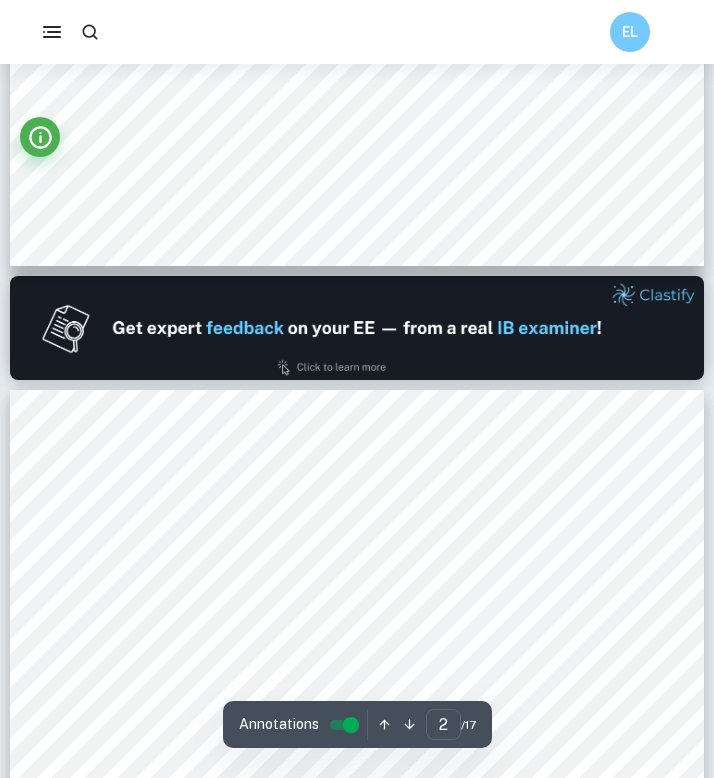 type on "1" 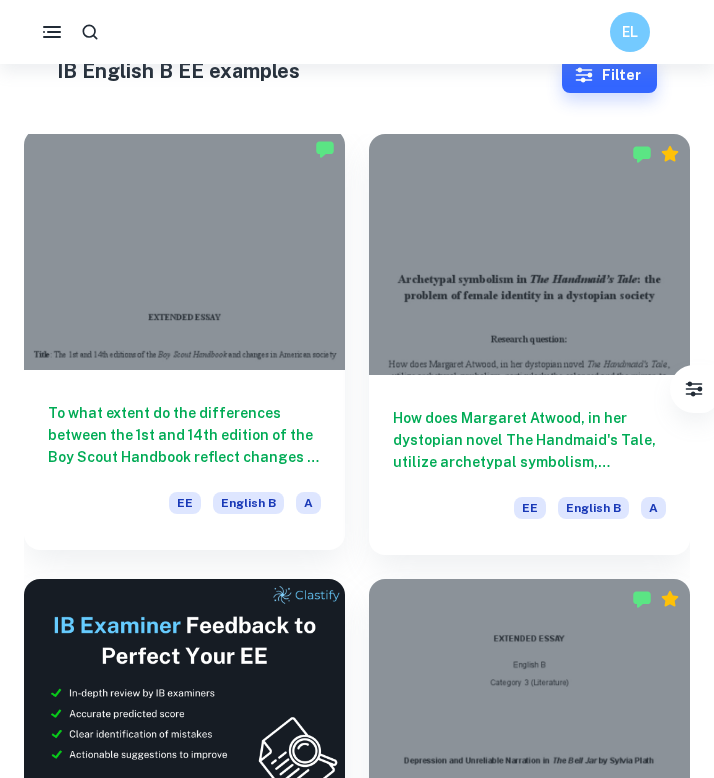 scroll, scrollTop: 77, scrollLeft: 0, axis: vertical 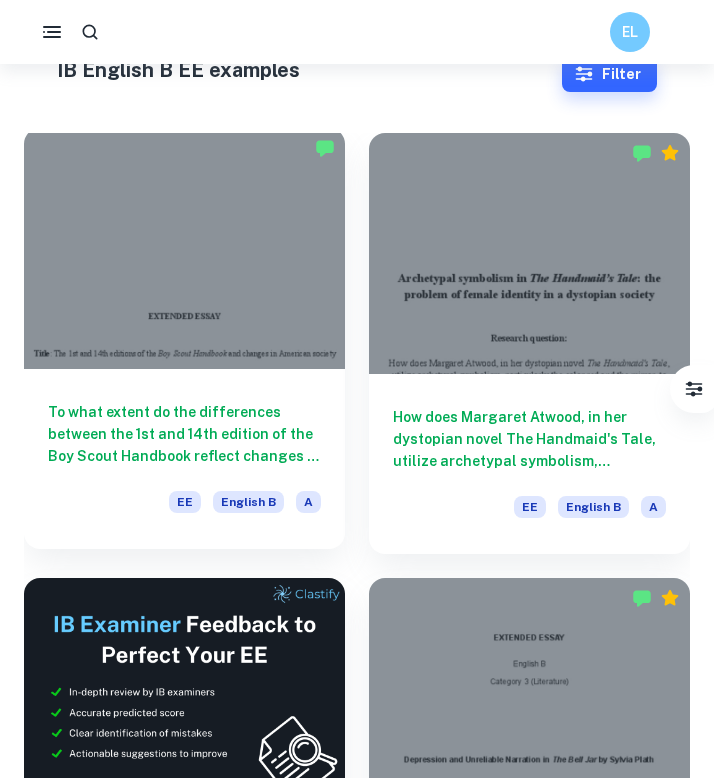 click at bounding box center (184, 248) 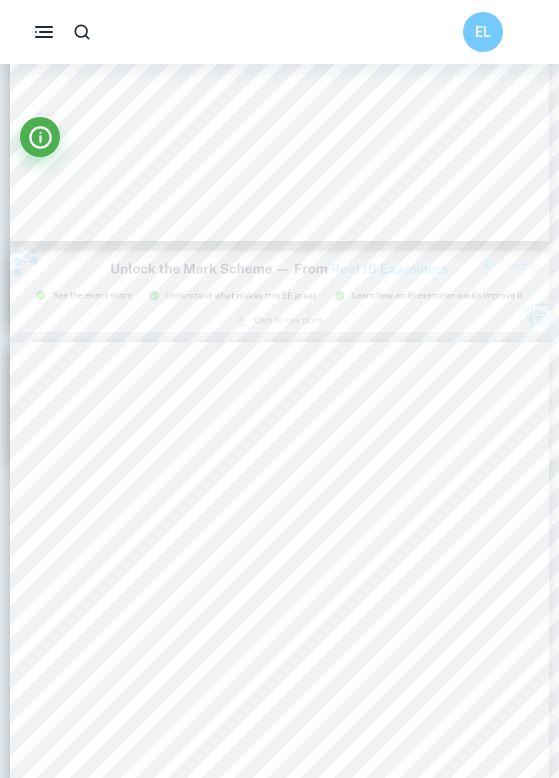 scroll, scrollTop: 1535, scrollLeft: 0, axis: vertical 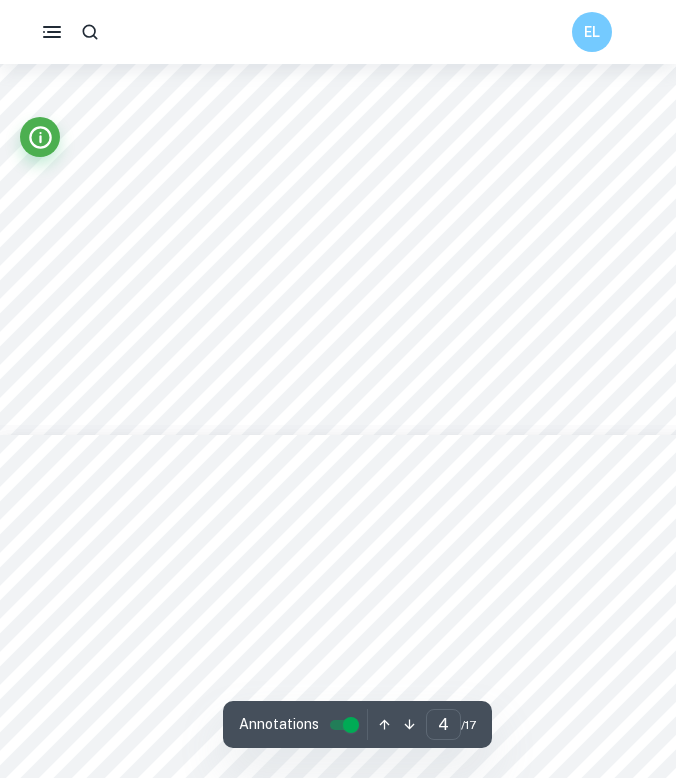 type on "14" 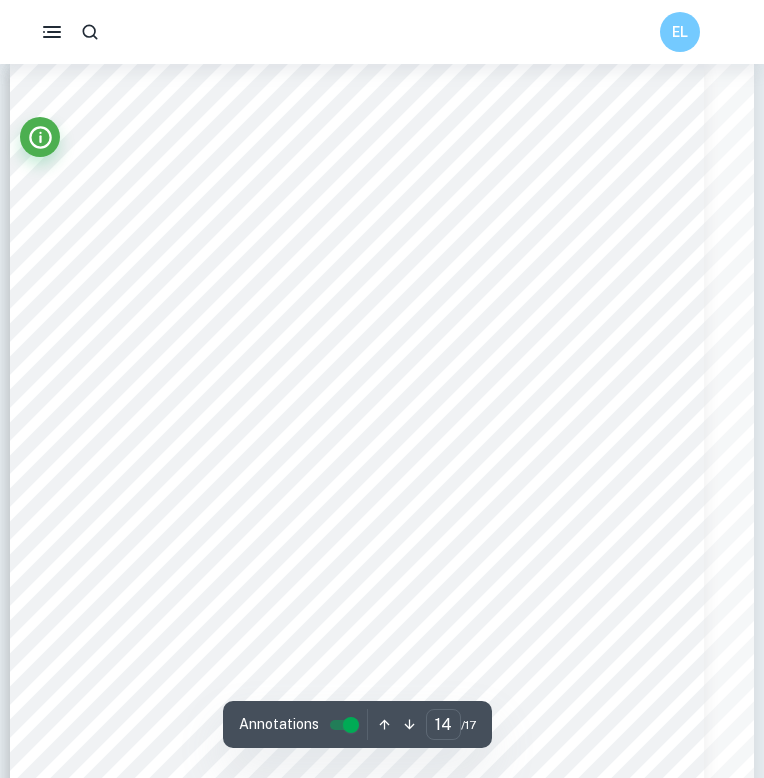scroll, scrollTop: 14053, scrollLeft: 0, axis: vertical 